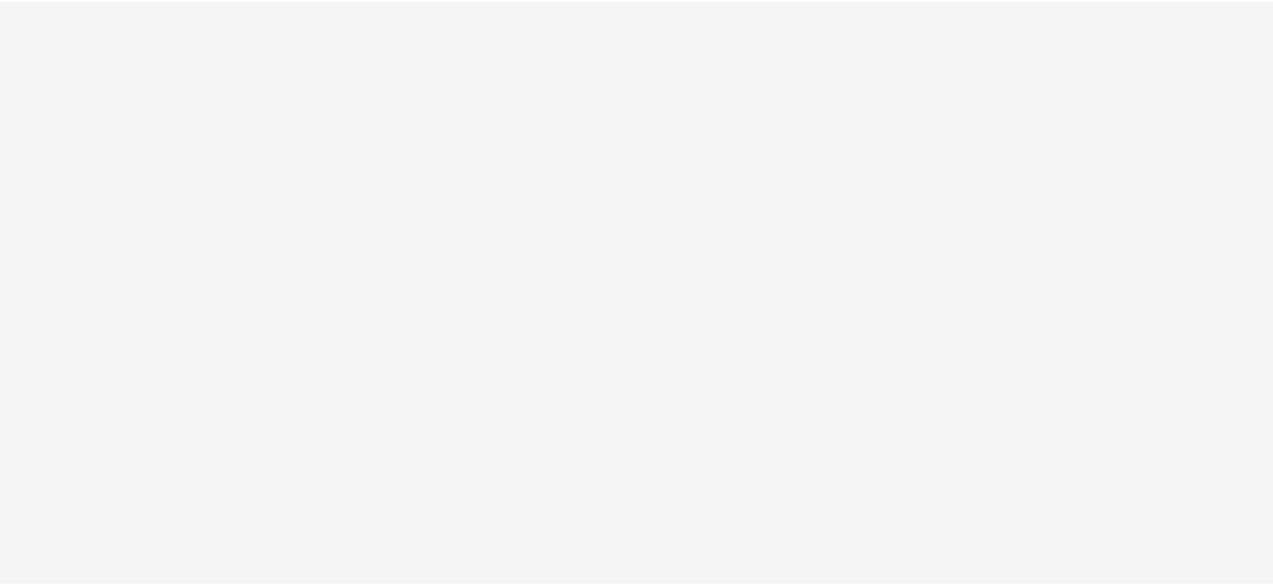 scroll, scrollTop: 0, scrollLeft: 0, axis: both 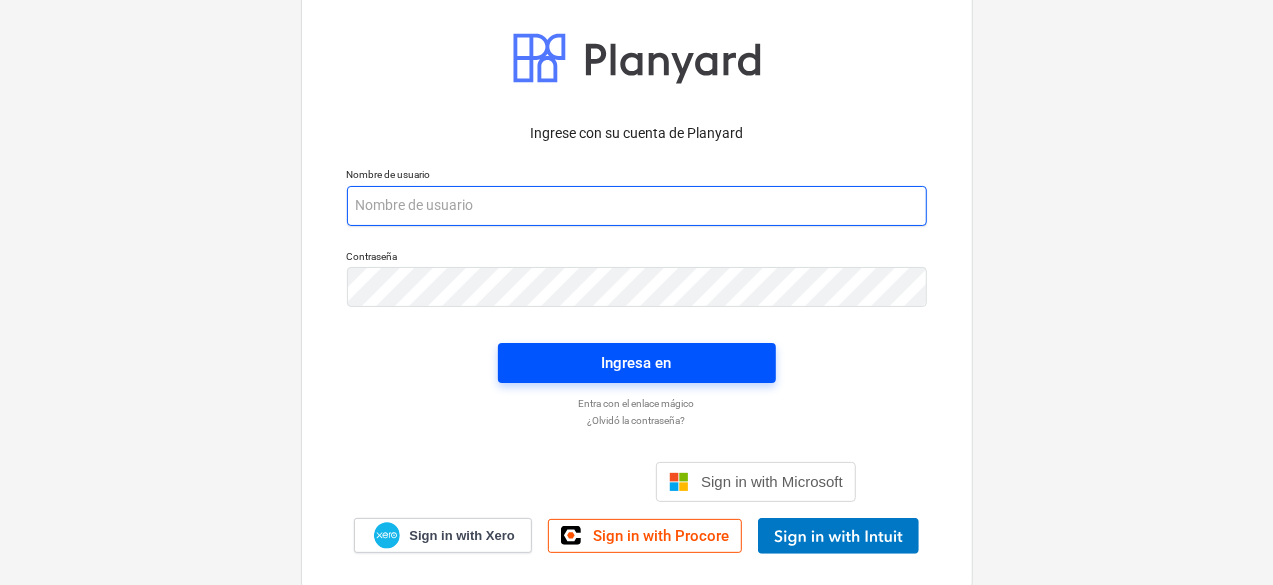 type on "[EMAIL]" 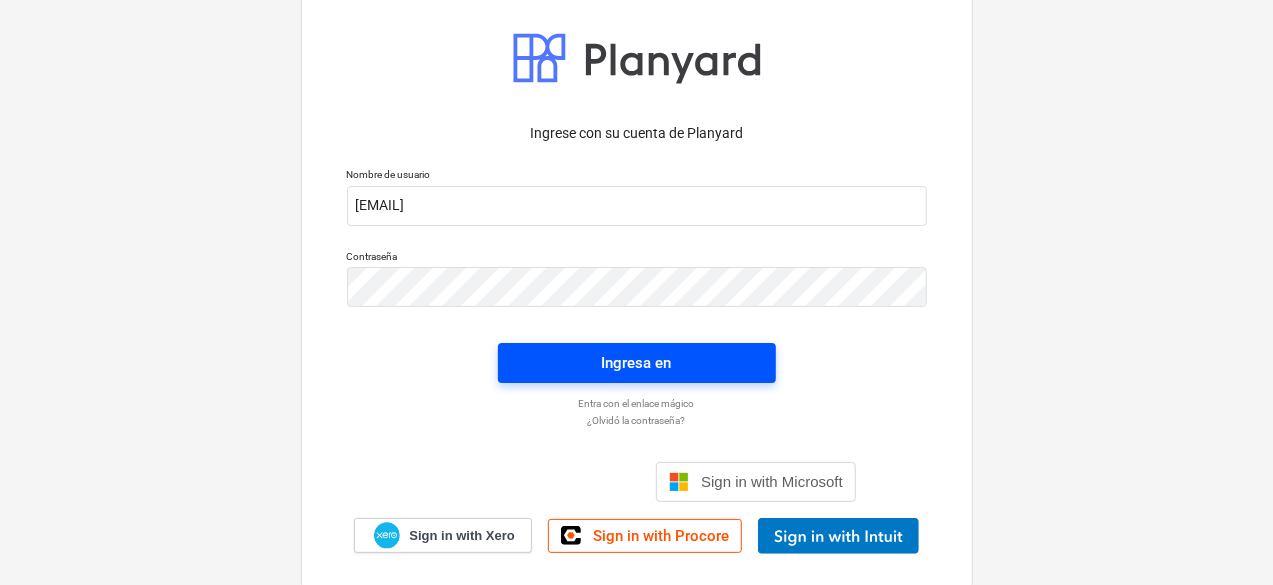 click on "Ingresa en" at bounding box center [637, 363] 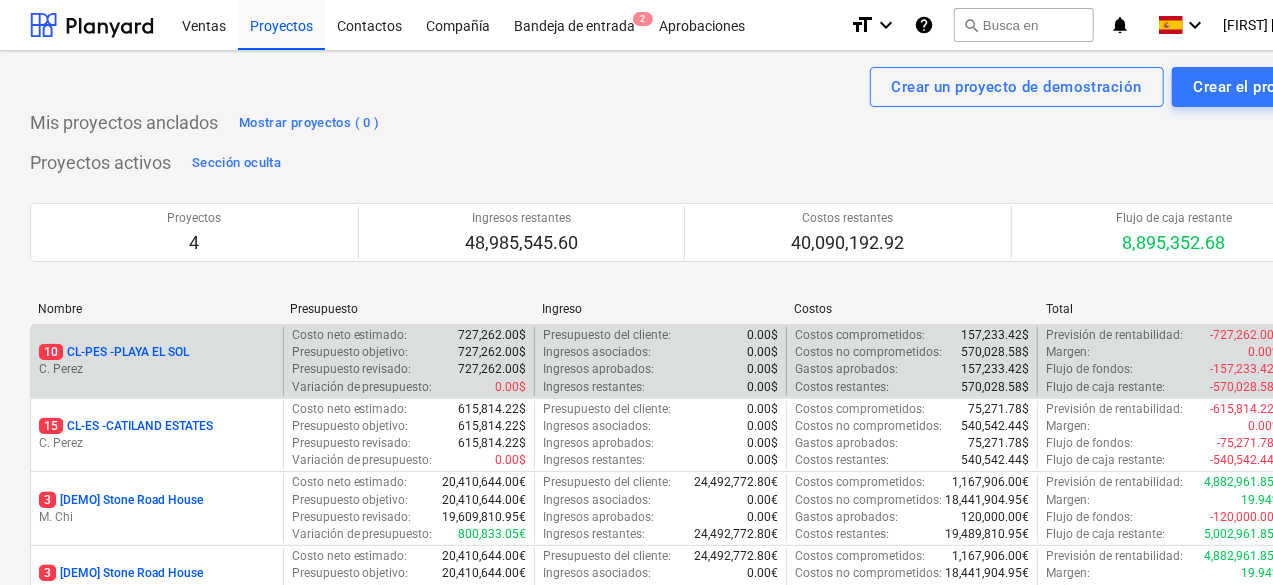 click on "C. Perez" at bounding box center [157, 369] 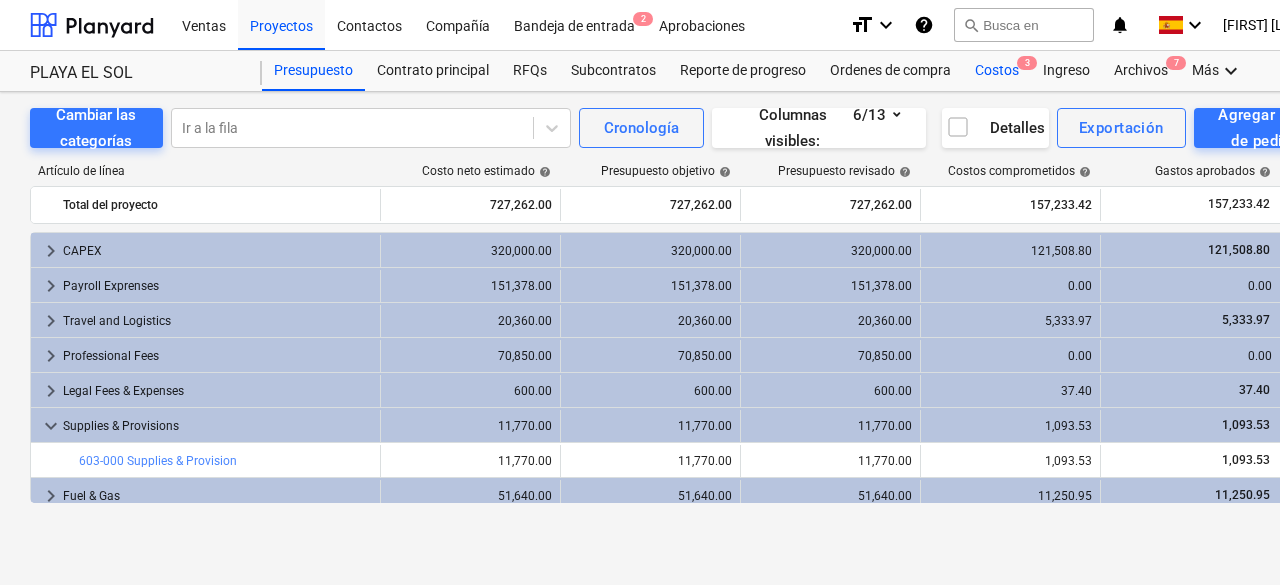 click on "Costos 3" at bounding box center (997, 71) 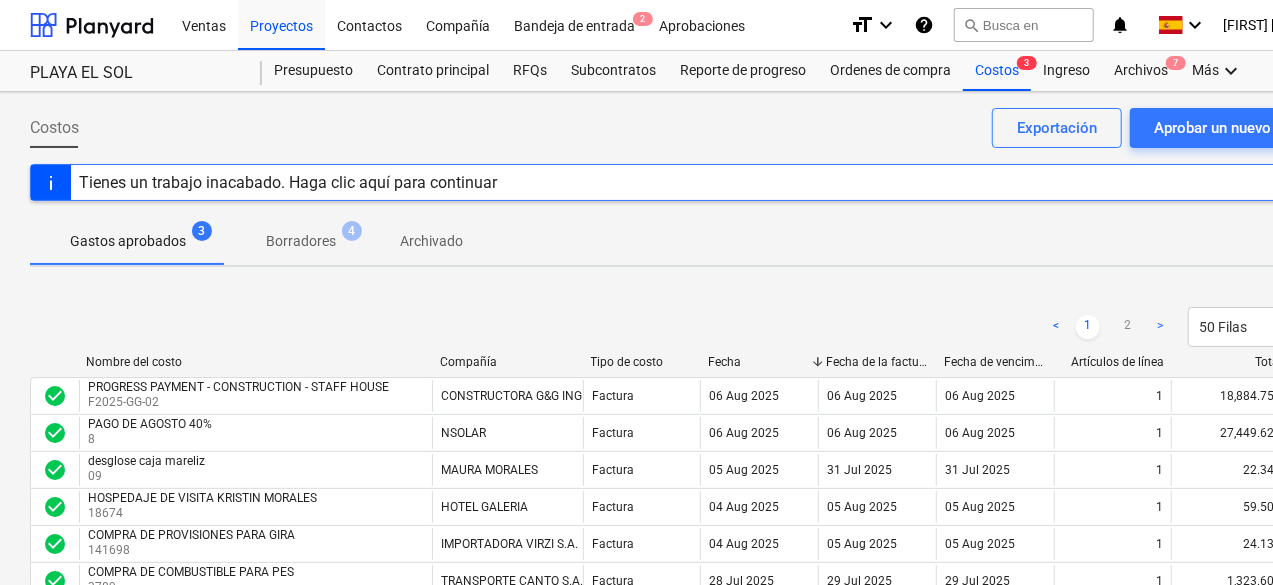 scroll, scrollTop: 100, scrollLeft: 0, axis: vertical 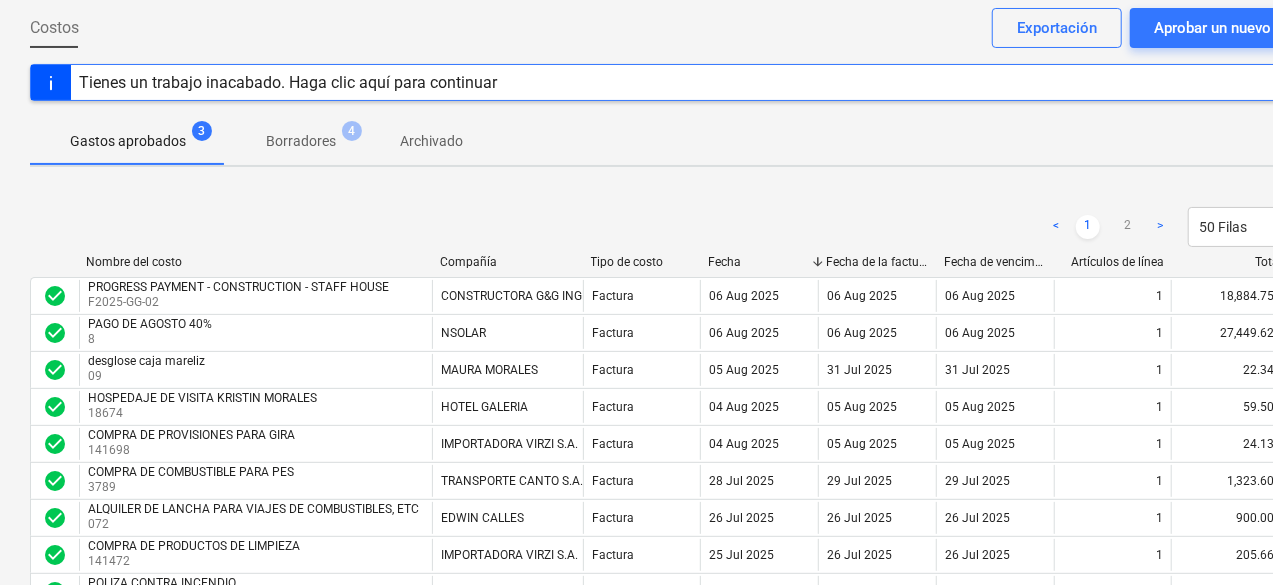 drag, startPoint x: 874, startPoint y: 199, endPoint x: 1018, endPoint y: 197, distance: 144.01389 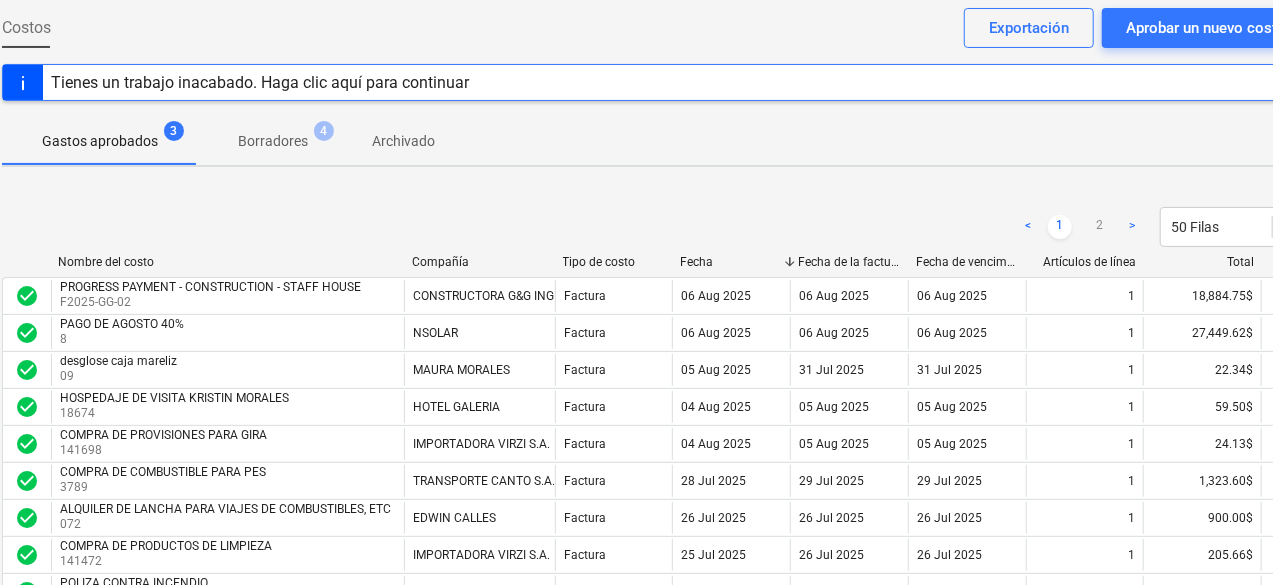 drag, startPoint x: 968, startPoint y: 189, endPoint x: 1029, endPoint y: 187, distance: 61.03278 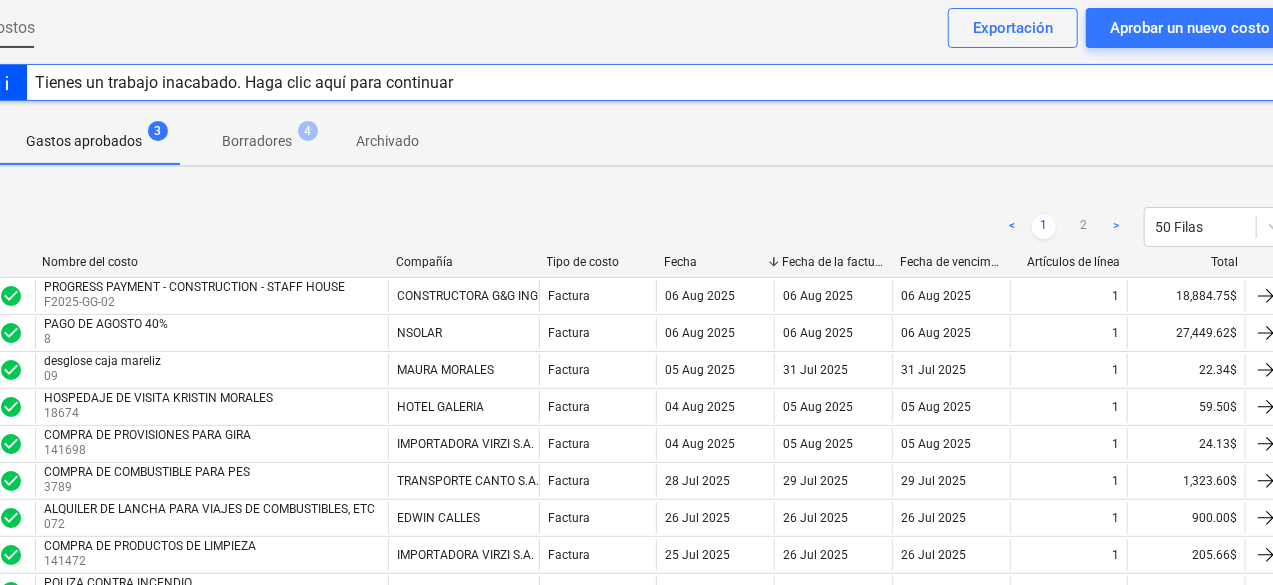 scroll, scrollTop: 0, scrollLeft: 44, axis: horizontal 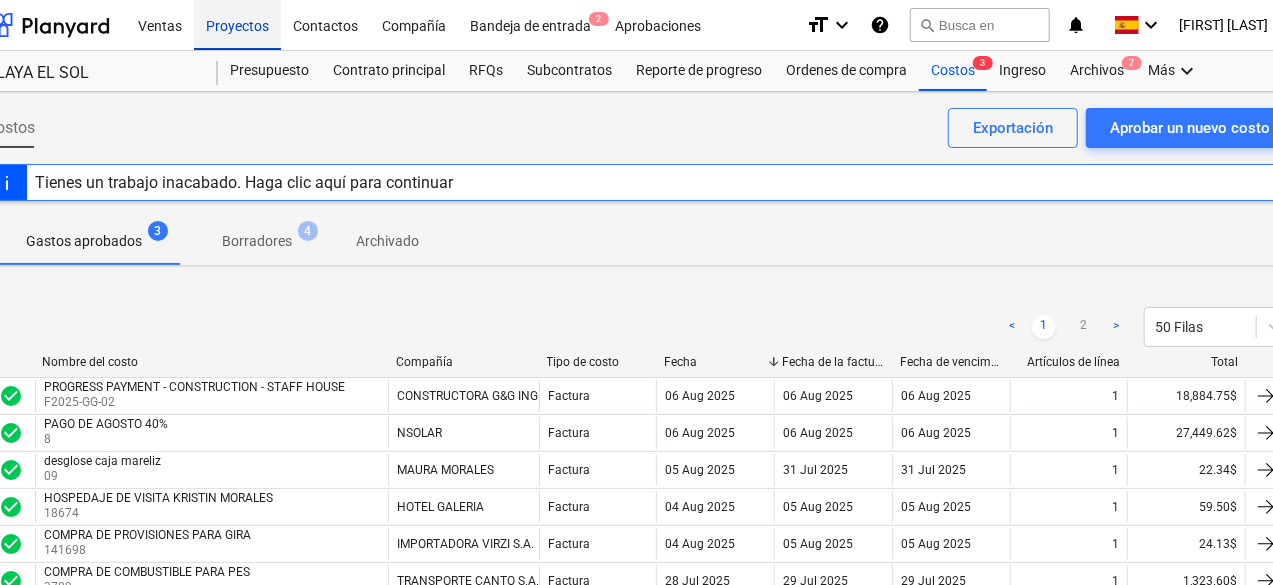 click on "Proyectos" at bounding box center [237, 24] 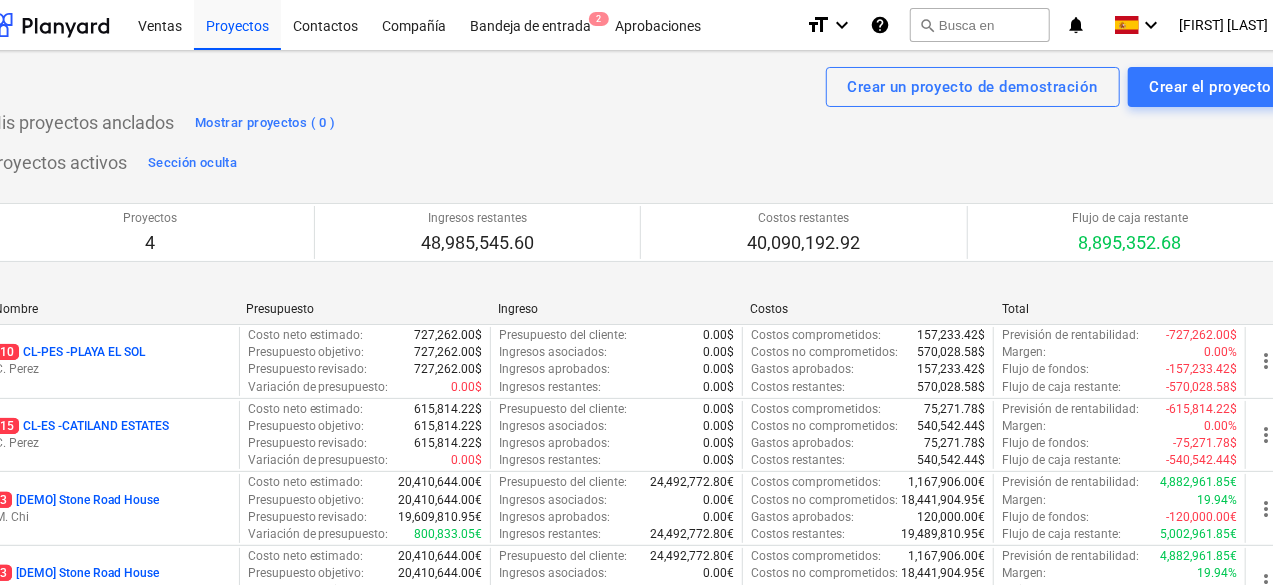 scroll, scrollTop: 192, scrollLeft: 44, axis: both 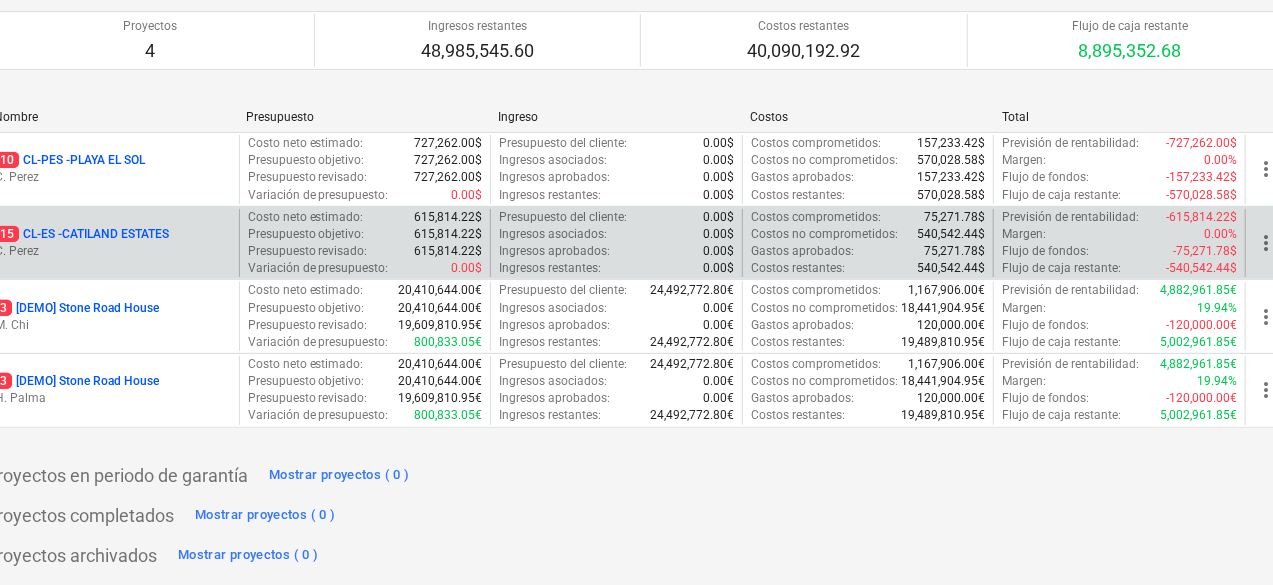 click on "C. Perez" at bounding box center [113, 251] 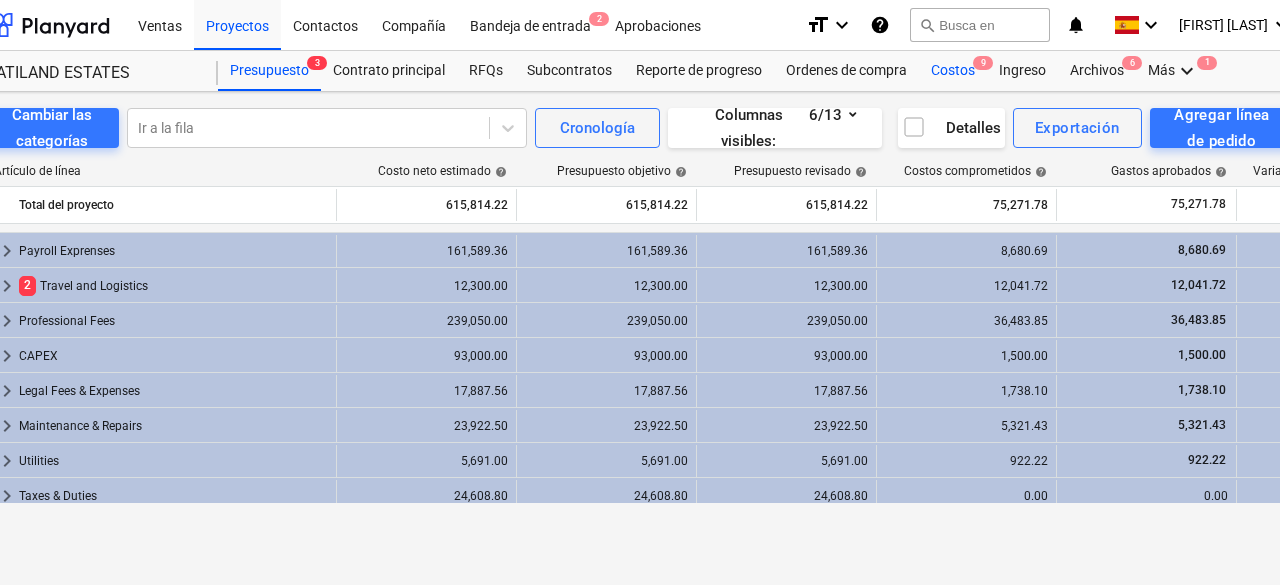 click on "Costos 9" at bounding box center (953, 71) 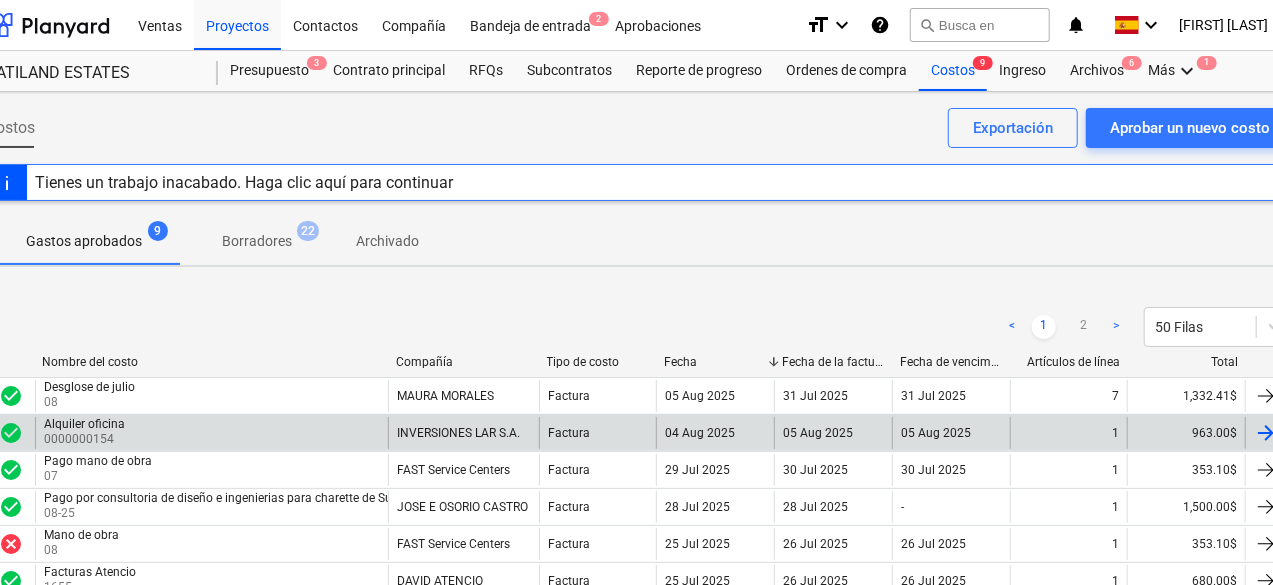 click on "963.00$" at bounding box center (1186, 433) 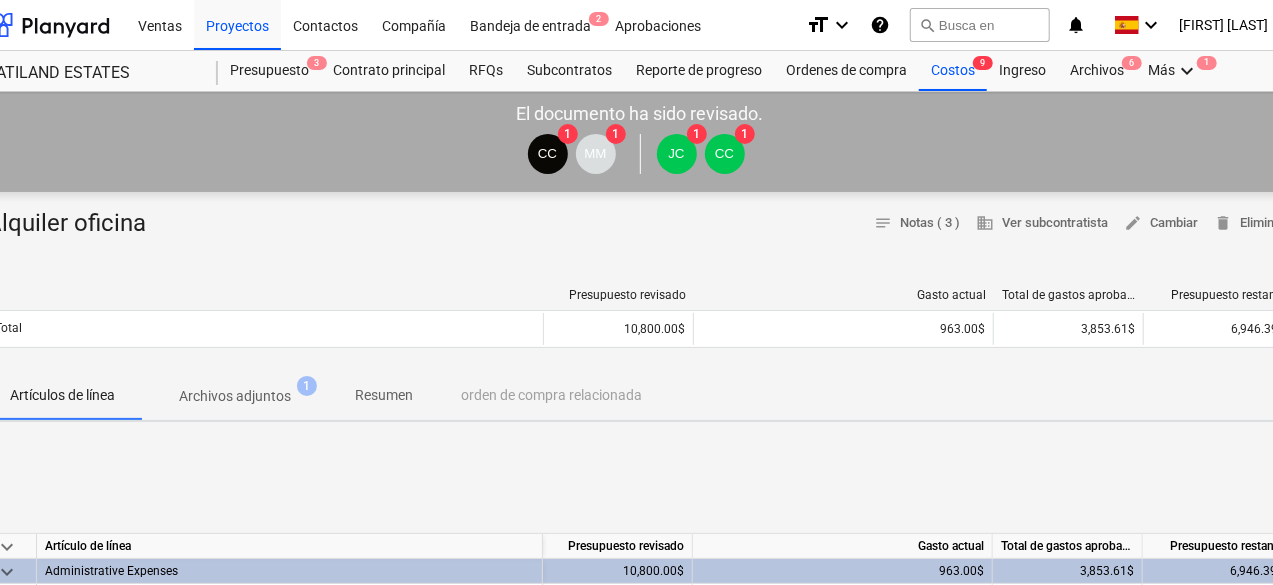 scroll, scrollTop: 200, scrollLeft: 44, axis: both 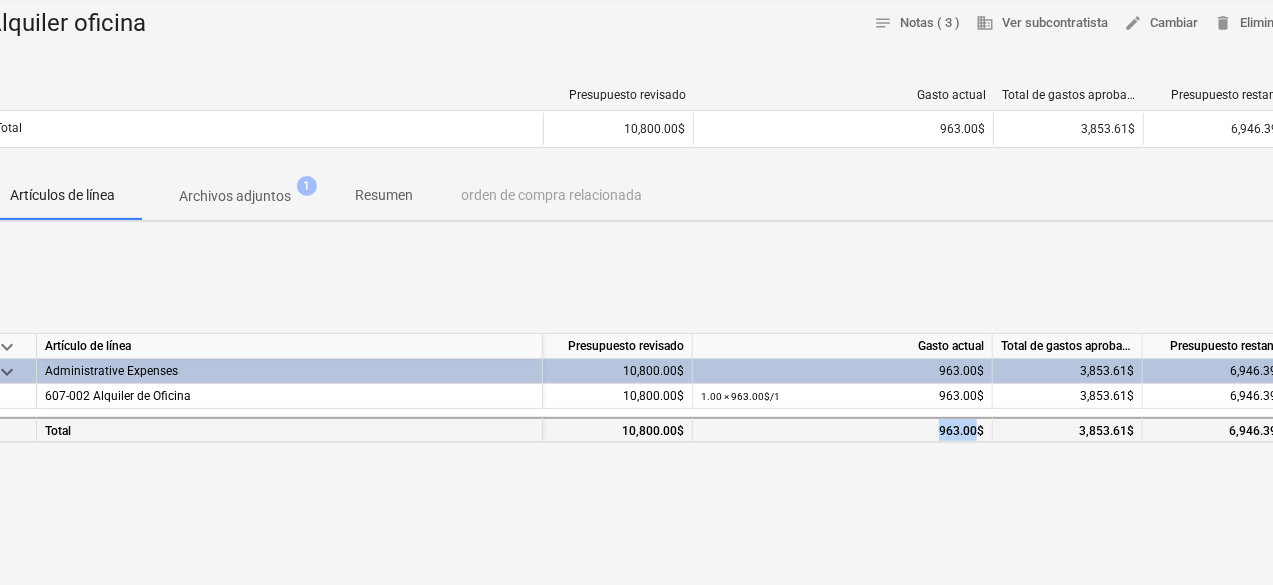 drag, startPoint x: 938, startPoint y: 428, endPoint x: 978, endPoint y: 439, distance: 41.484936 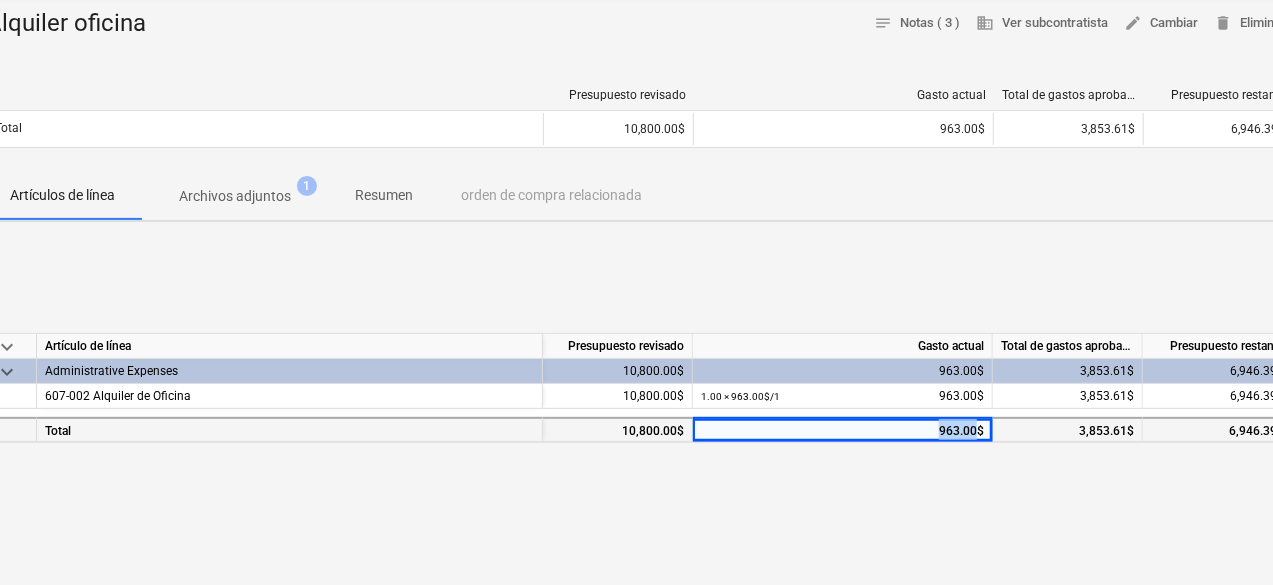 copy on "963.00" 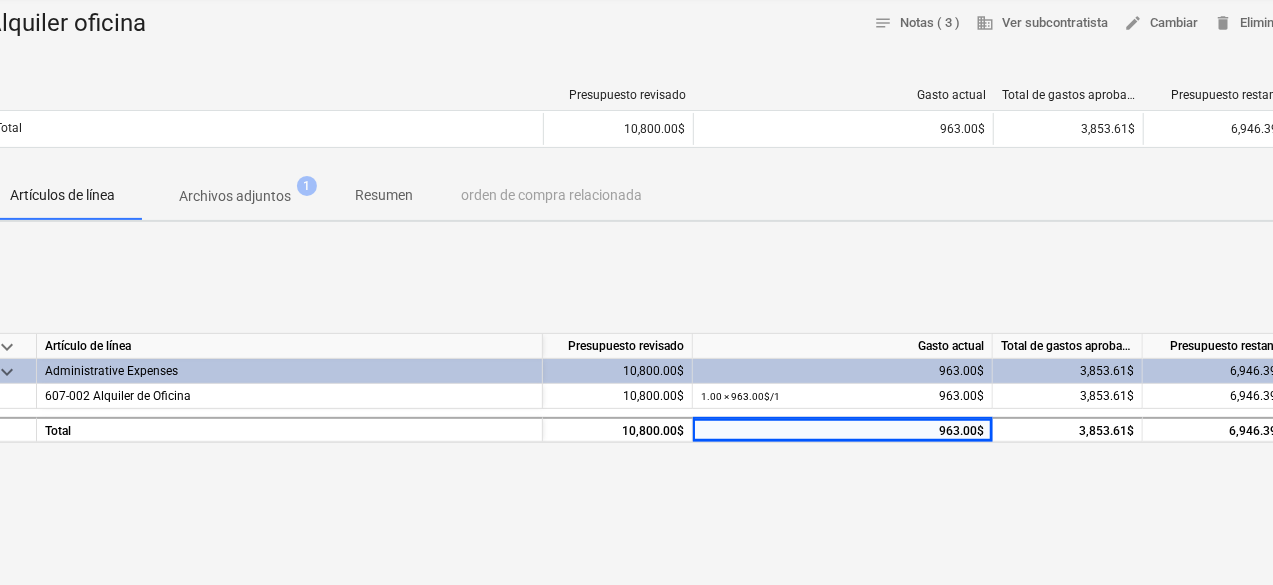 click on "keyboard_arrow_down Artículo de línea Presupuesto revisado Gasto actual Total de gastos aprobados Presupuesto restante keyboard_arrow_down  Administrative Expenses 10,800.00$ 963.00$ 3,853.61$ 6,946.39$ 607-002 Alquiler de Oficina 10,800.00$ 1.00   ×   963.00$ / 1 963.00$ 3,853.61$ 6,946.39$ Total 10,800.00$ 963.00$ 3,853.61$ 6,946.39$" at bounding box center [640, 388] 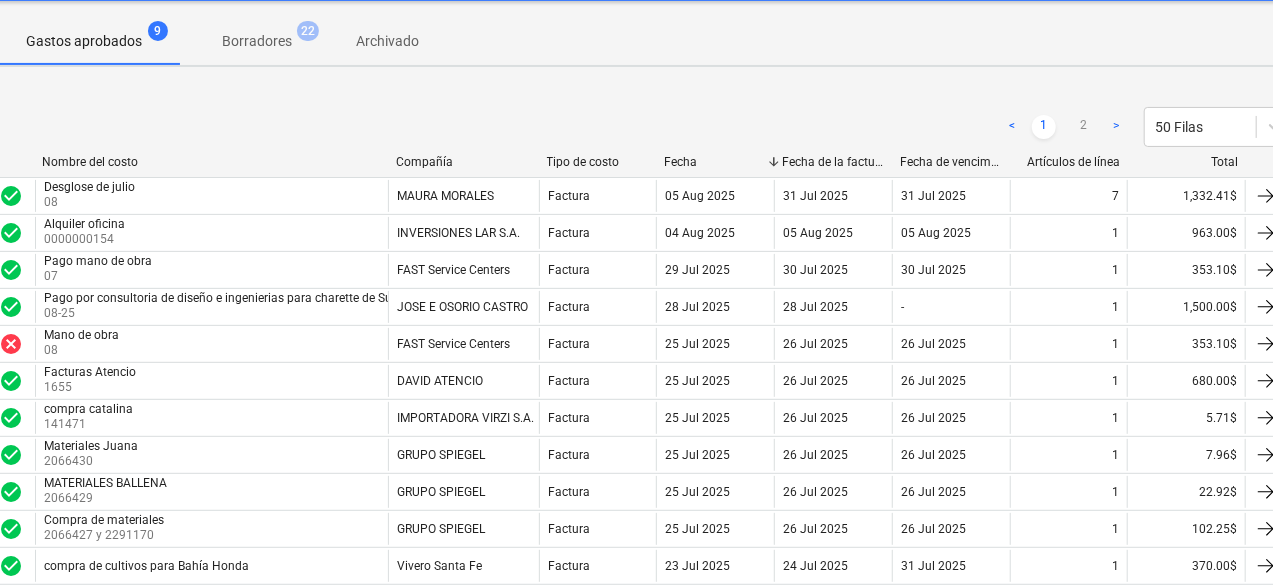 scroll, scrollTop: 0, scrollLeft: 44, axis: horizontal 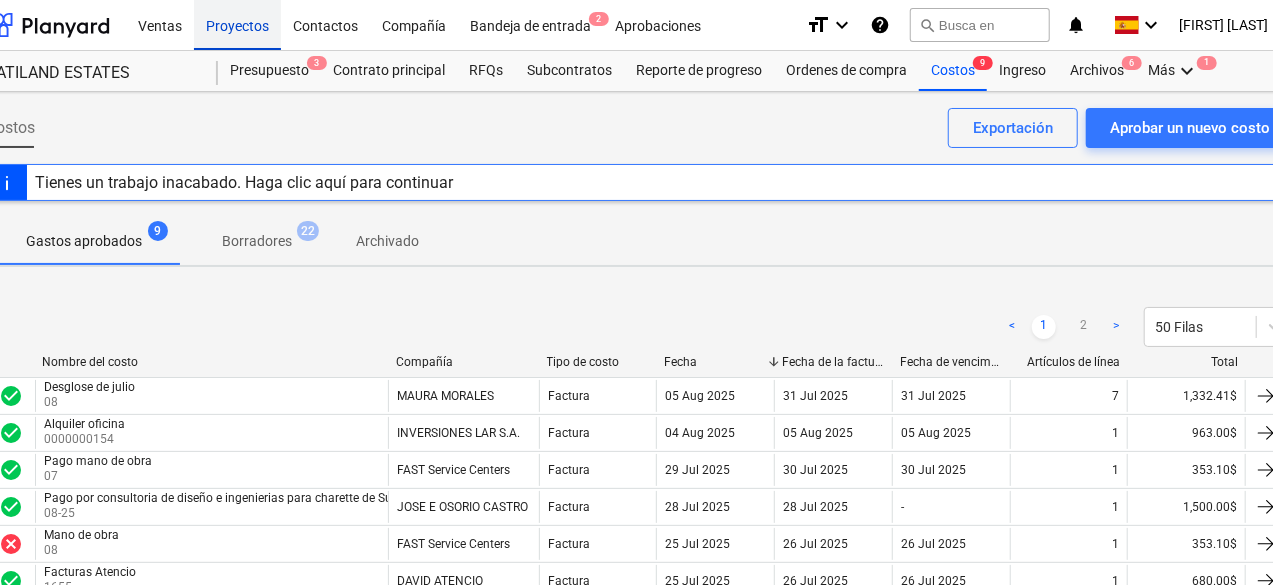 click on "Proyectos" at bounding box center (237, 24) 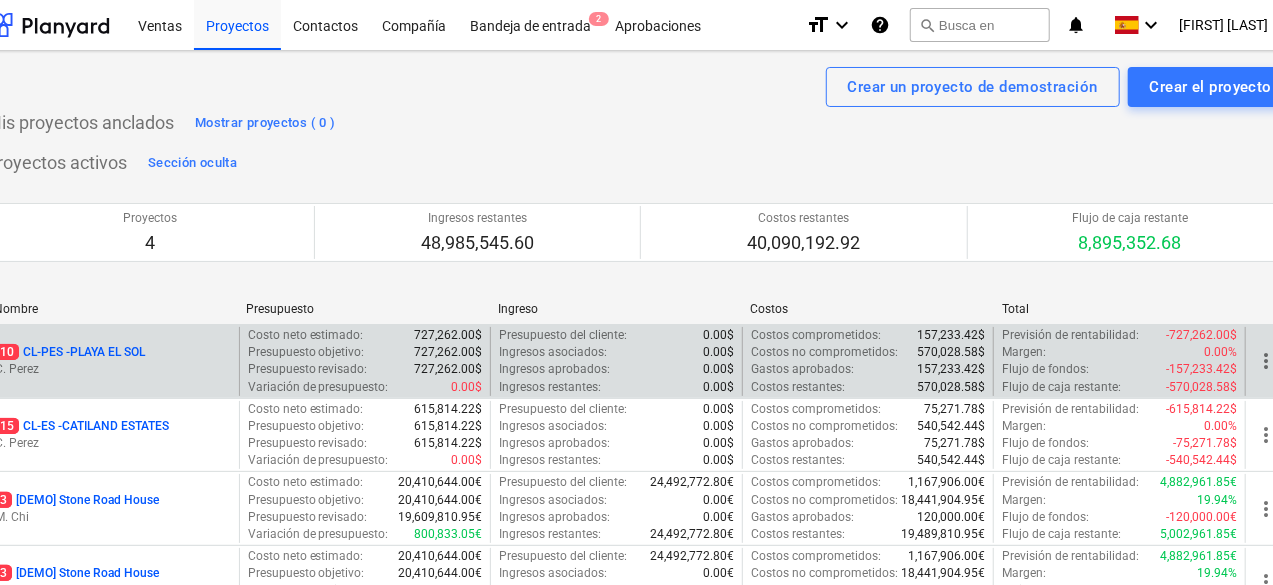 click on "C. Perez" at bounding box center [113, 369] 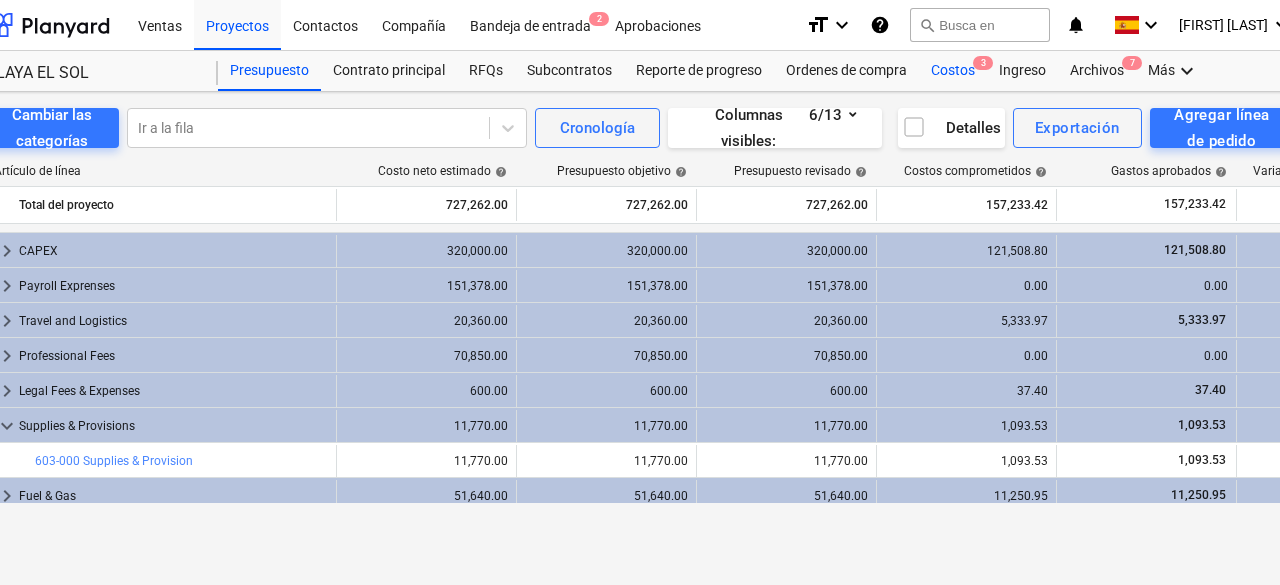 click on "Costos 3" at bounding box center [953, 71] 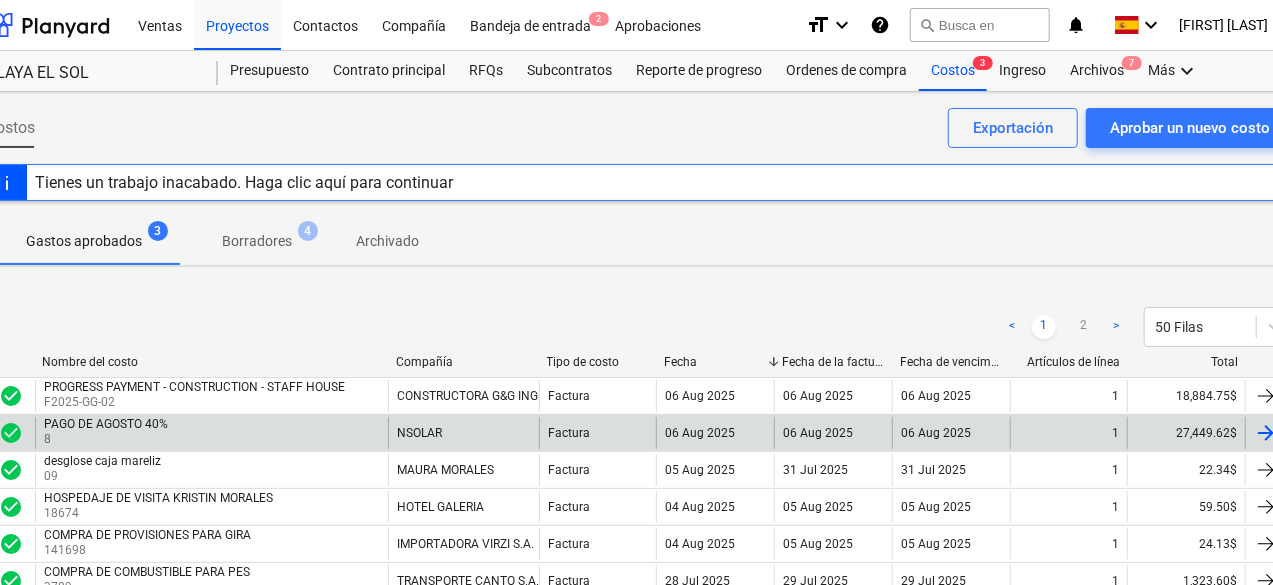 click on "PAGO DE [MONTH] 40% 8" at bounding box center (211, 433) 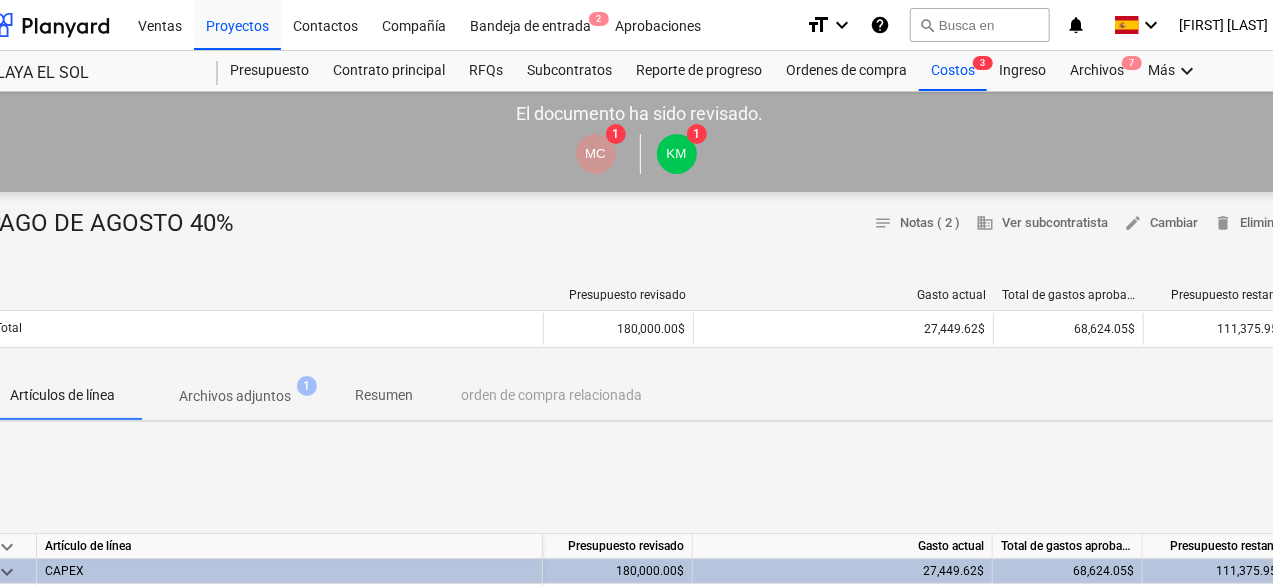 scroll, scrollTop: 200, scrollLeft: 44, axis: both 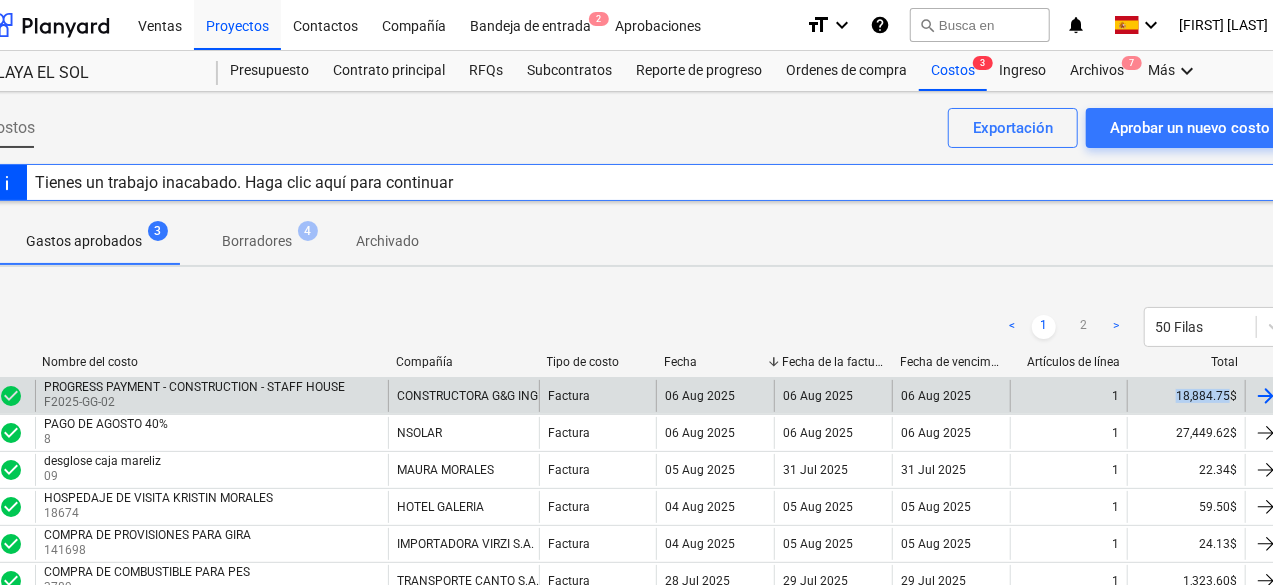 drag, startPoint x: 1179, startPoint y: 398, endPoint x: 1229, endPoint y: 400, distance: 50.039986 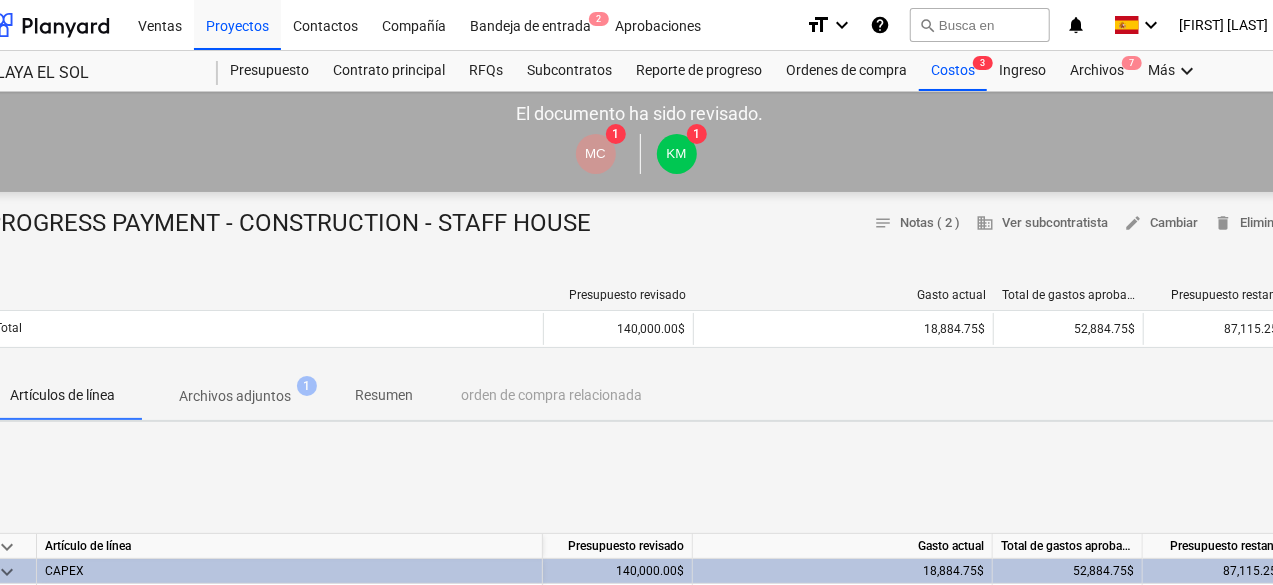 scroll, scrollTop: 200, scrollLeft: 44, axis: both 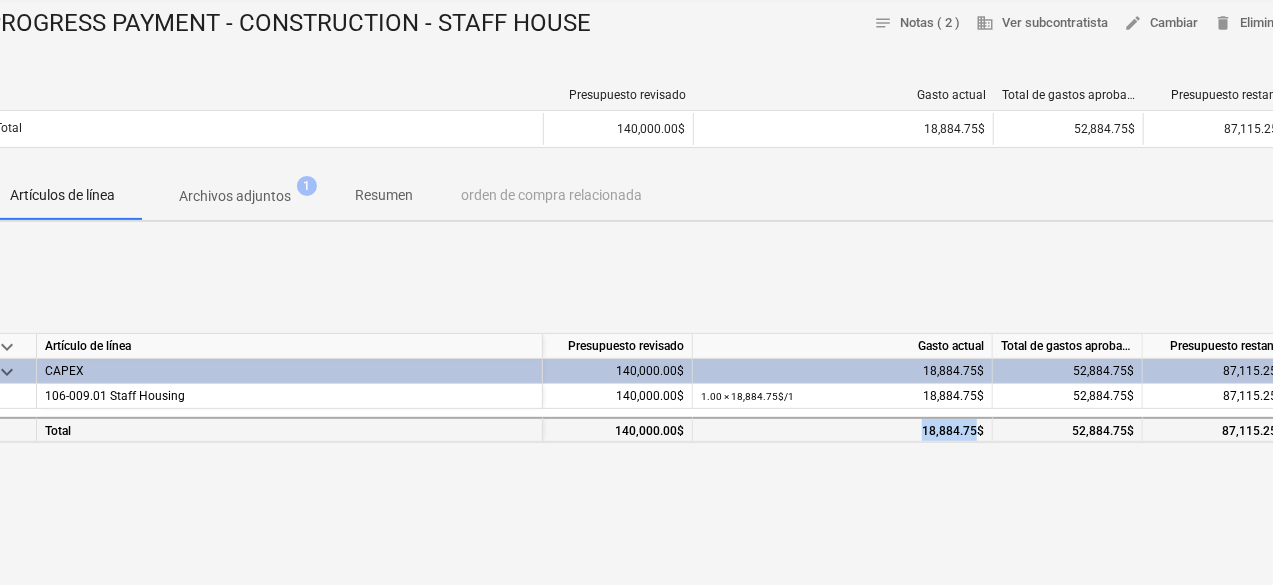 drag, startPoint x: 924, startPoint y: 433, endPoint x: 972, endPoint y: 436, distance: 48.09366 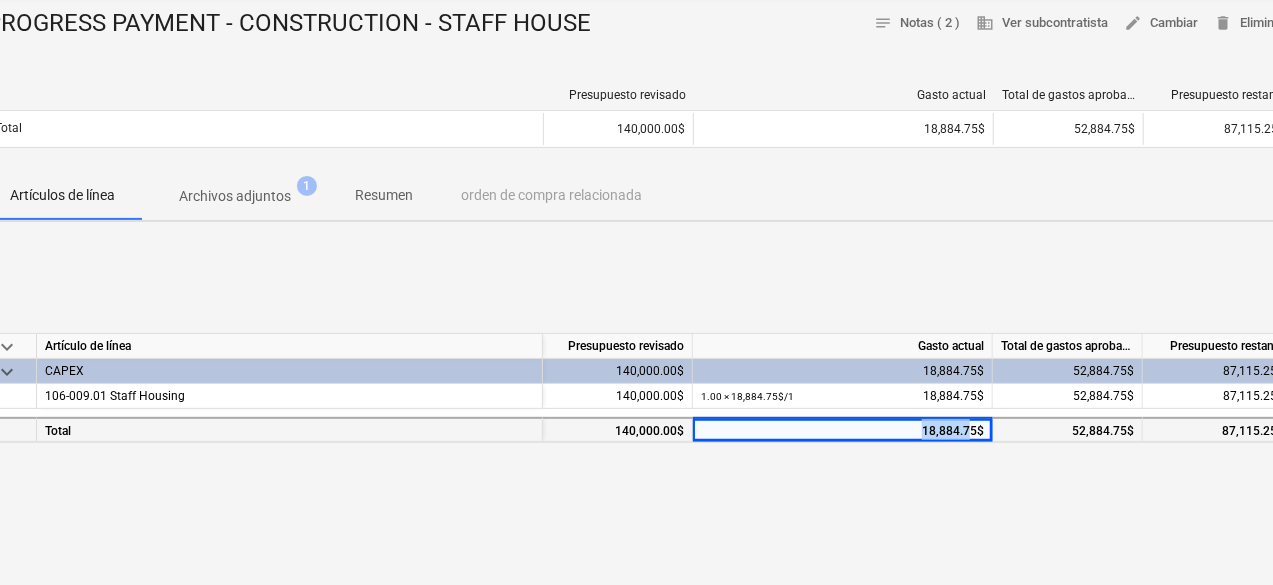 copy on "18,884.7" 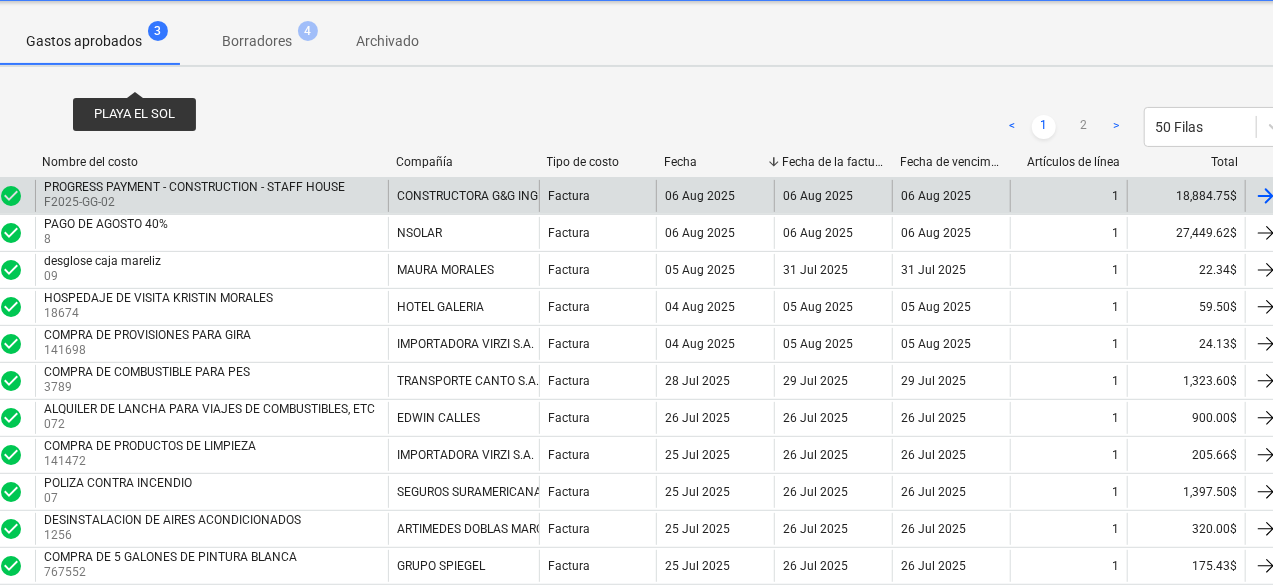 scroll, scrollTop: 0, scrollLeft: 44, axis: horizontal 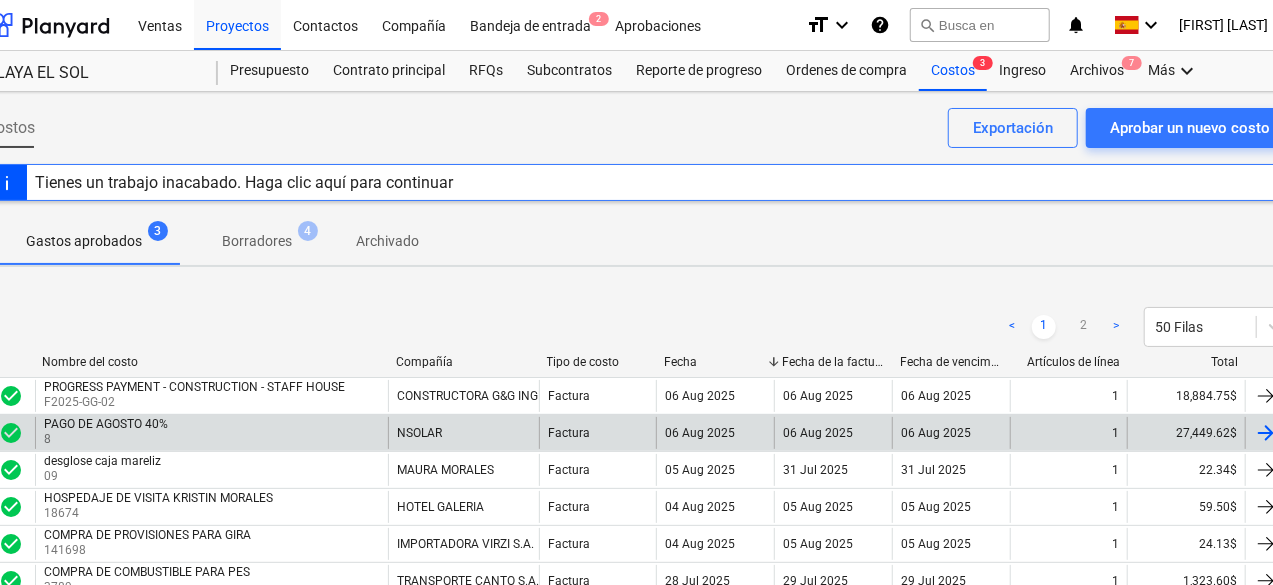 click on "27,449.62$" at bounding box center (1186, 433) 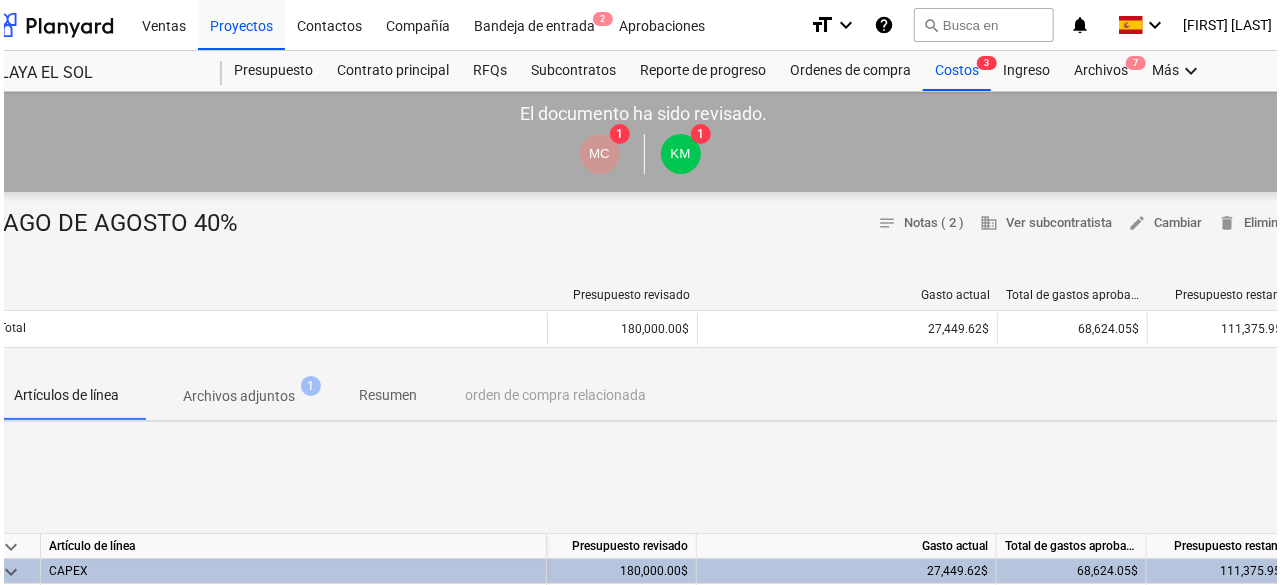 scroll, scrollTop: 200, scrollLeft: 44, axis: both 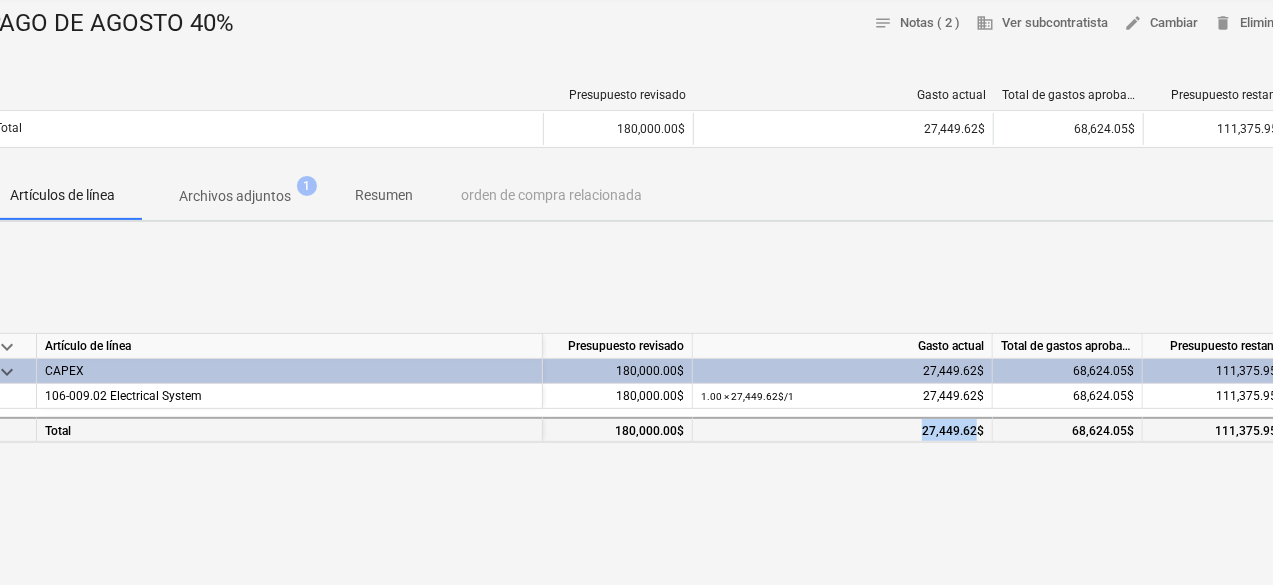 drag, startPoint x: 923, startPoint y: 431, endPoint x: 973, endPoint y: 432, distance: 50.01 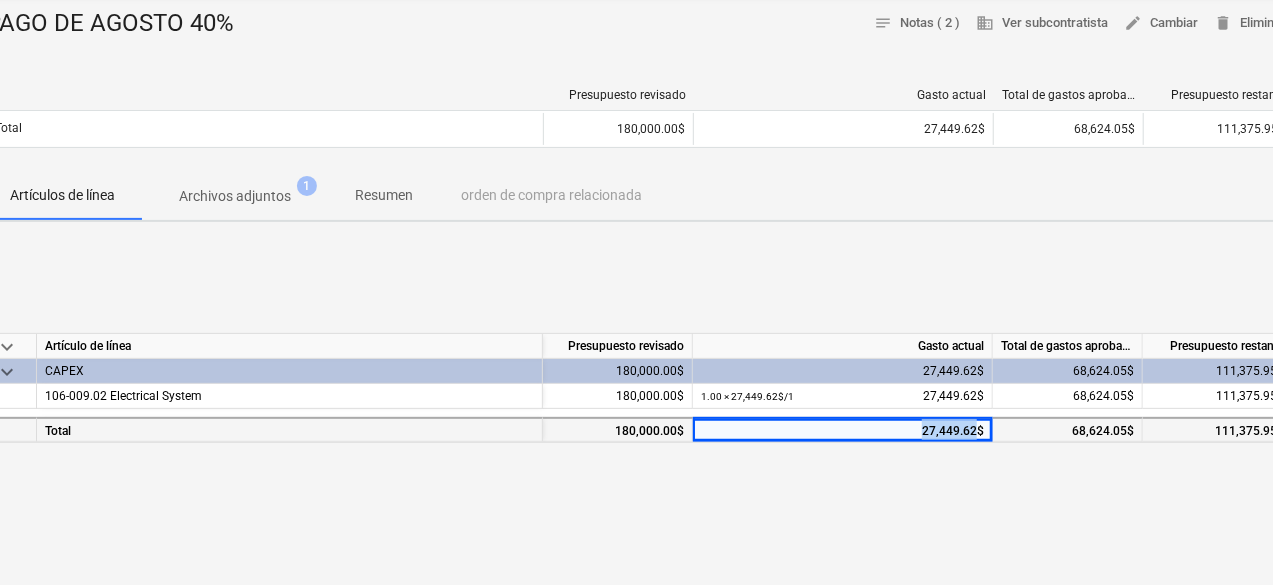 copy on "27,449.62" 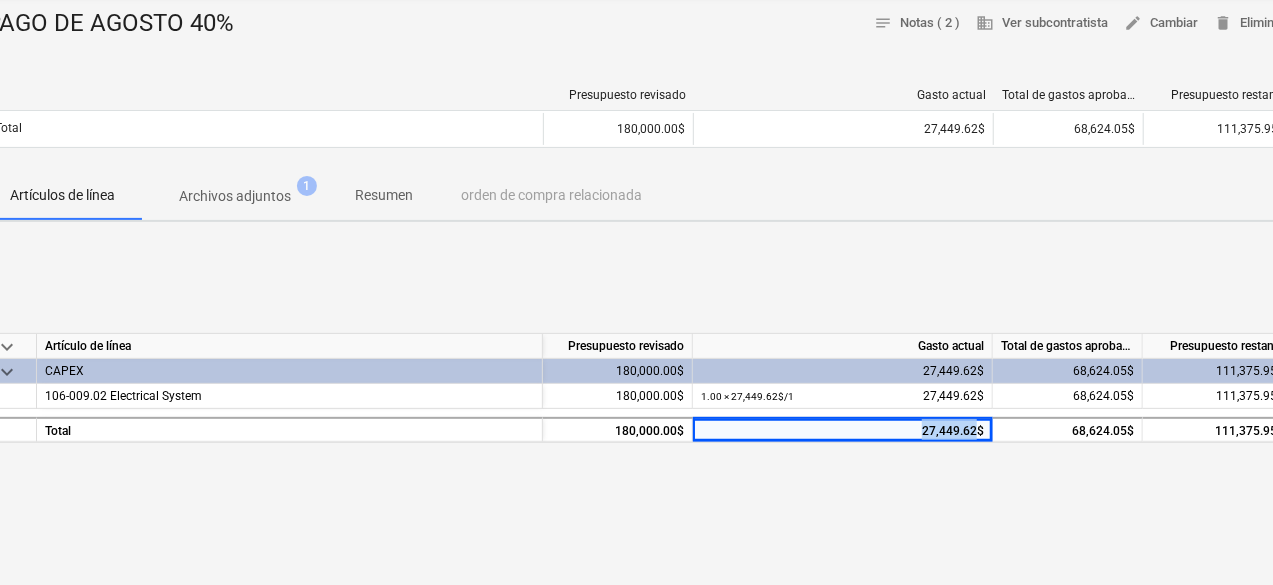click on "Archivos adjuntos 1" at bounding box center [235, 196] 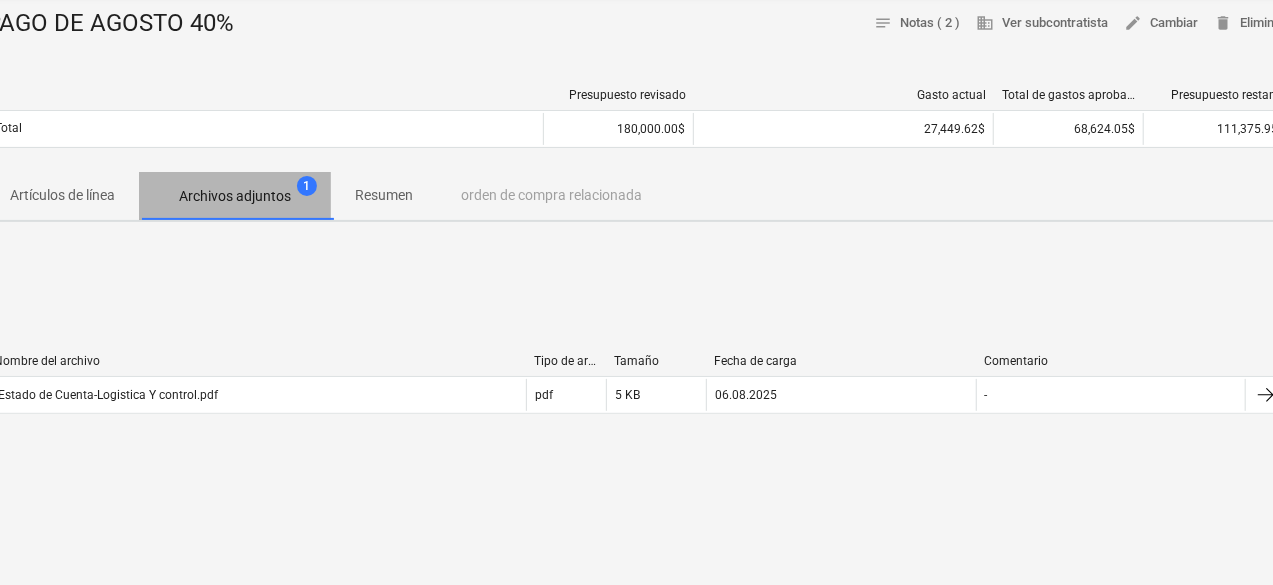 click on "Archivos adjuntos" at bounding box center [235, 196] 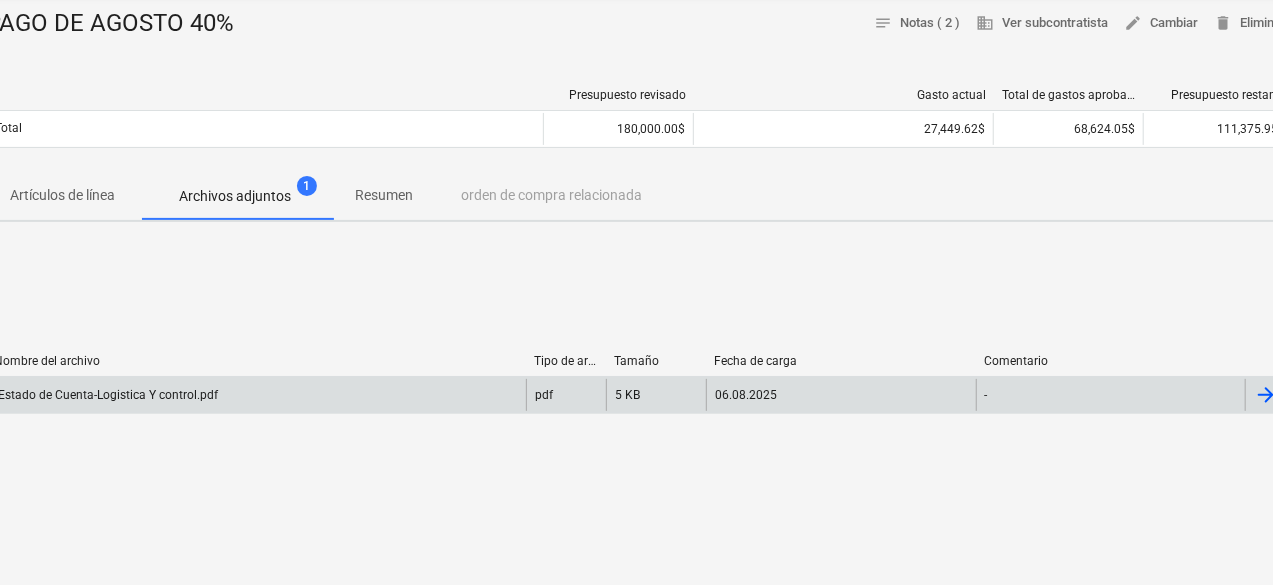 click on "Estado de Cuenta-Logistica Y control.pdf pdf 5 KB 06.[MONTH].[YEAR] -" at bounding box center (640, 395) 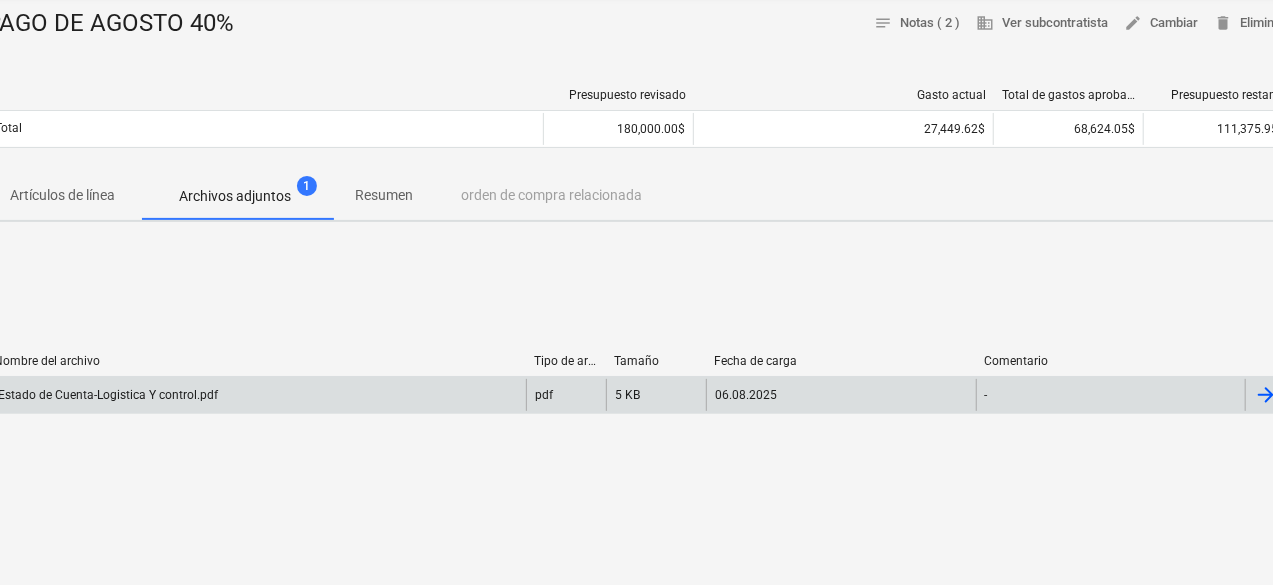click on "pdf" at bounding box center [566, 395] 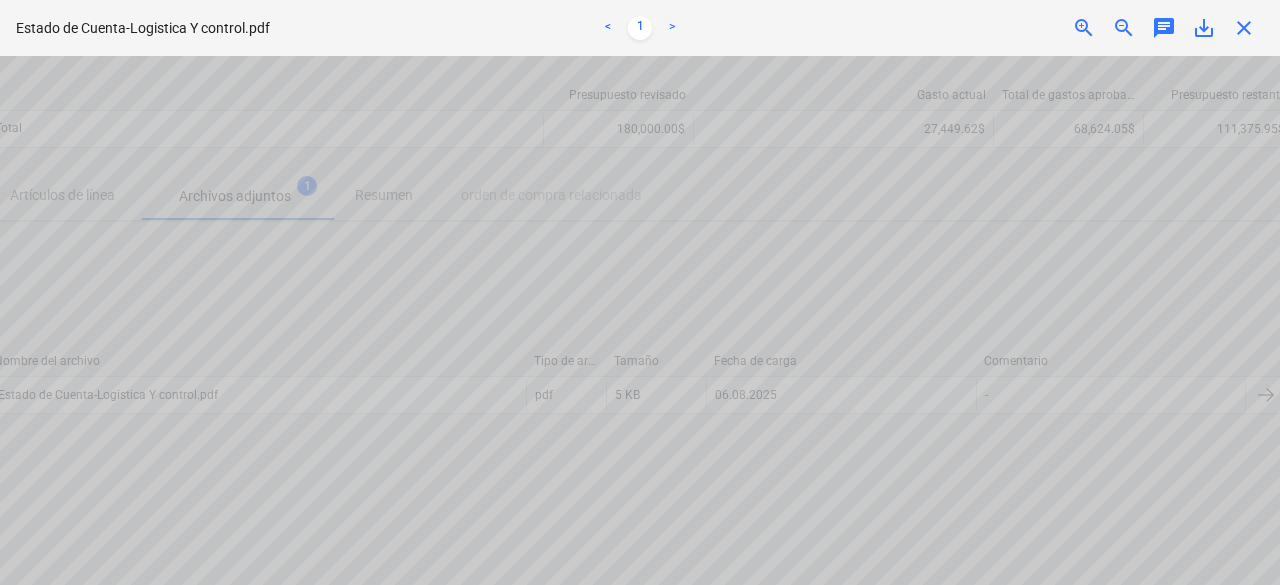 scroll, scrollTop: 200, scrollLeft: 0, axis: vertical 